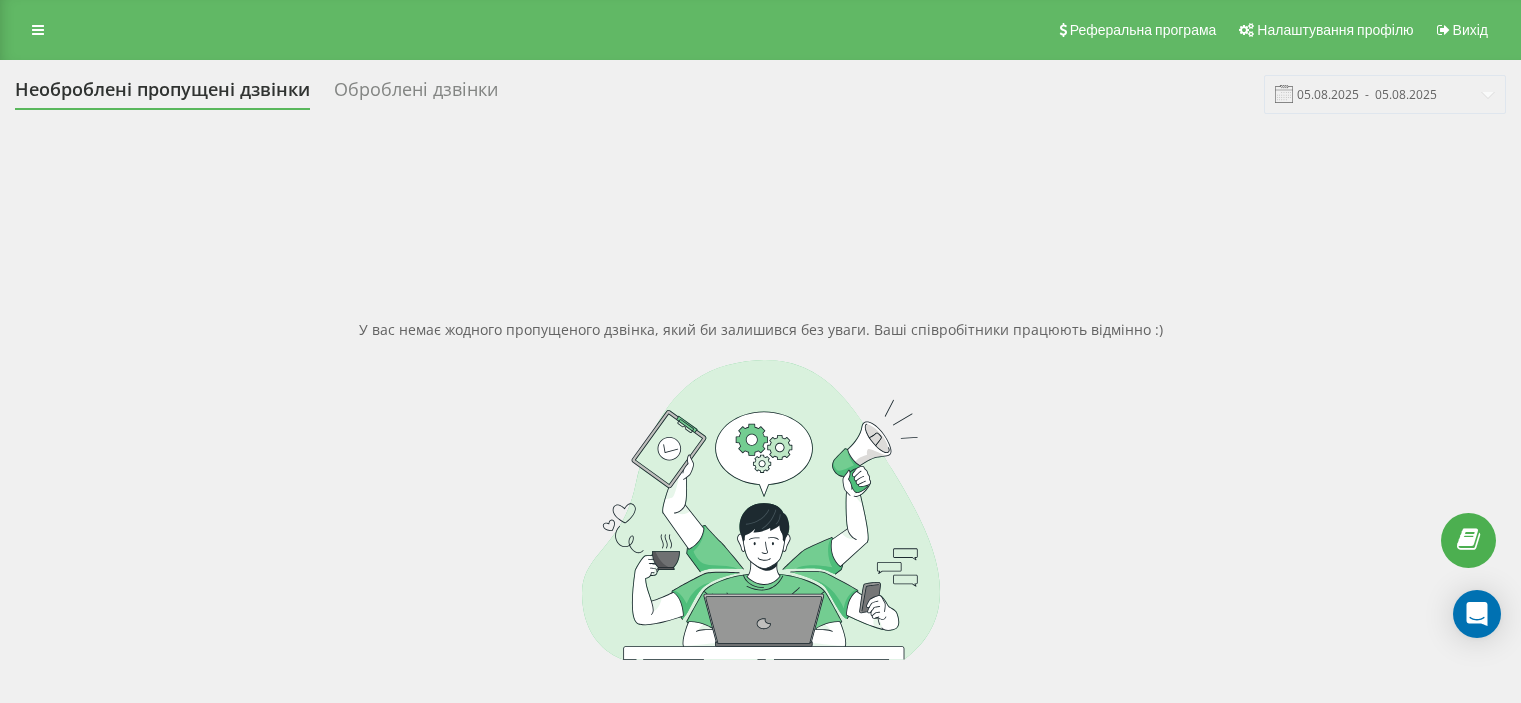 scroll, scrollTop: 0, scrollLeft: 0, axis: both 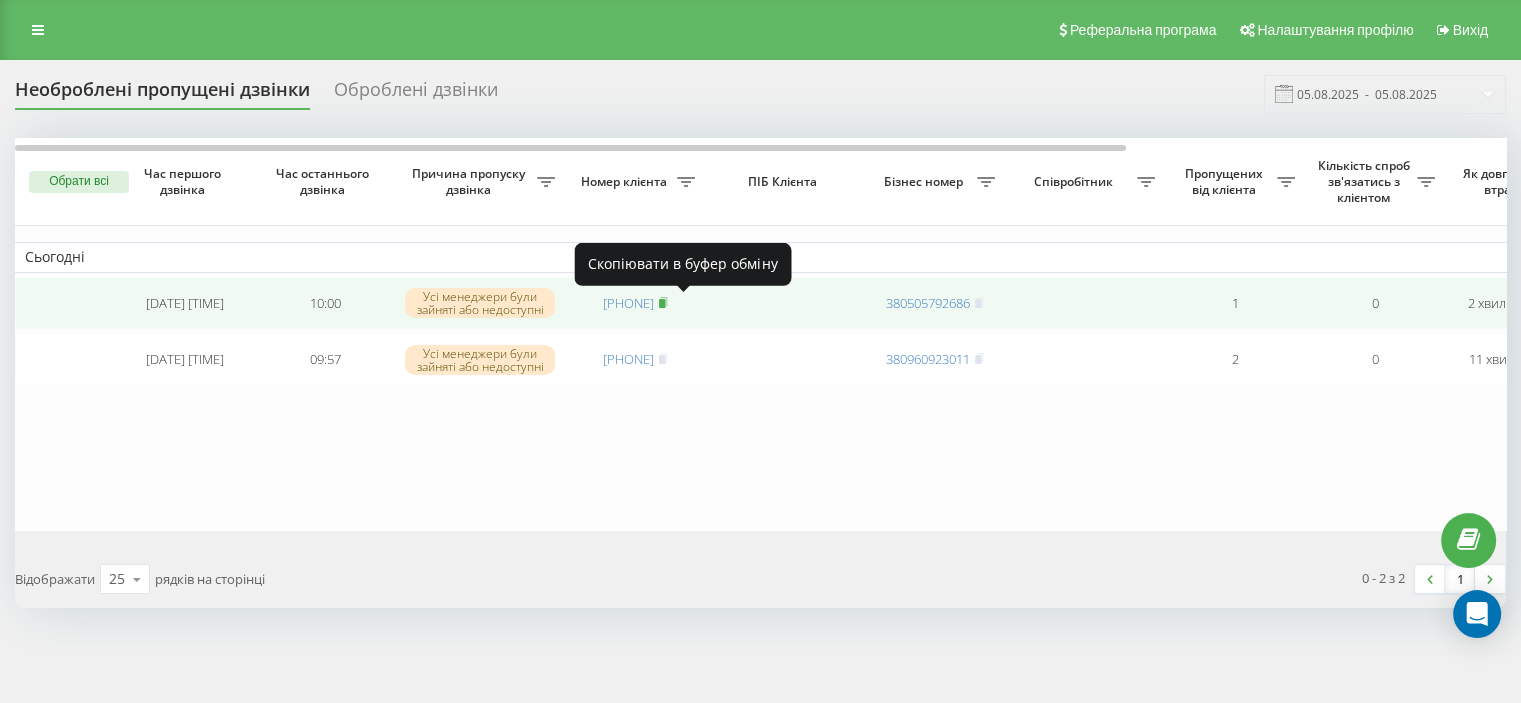 click 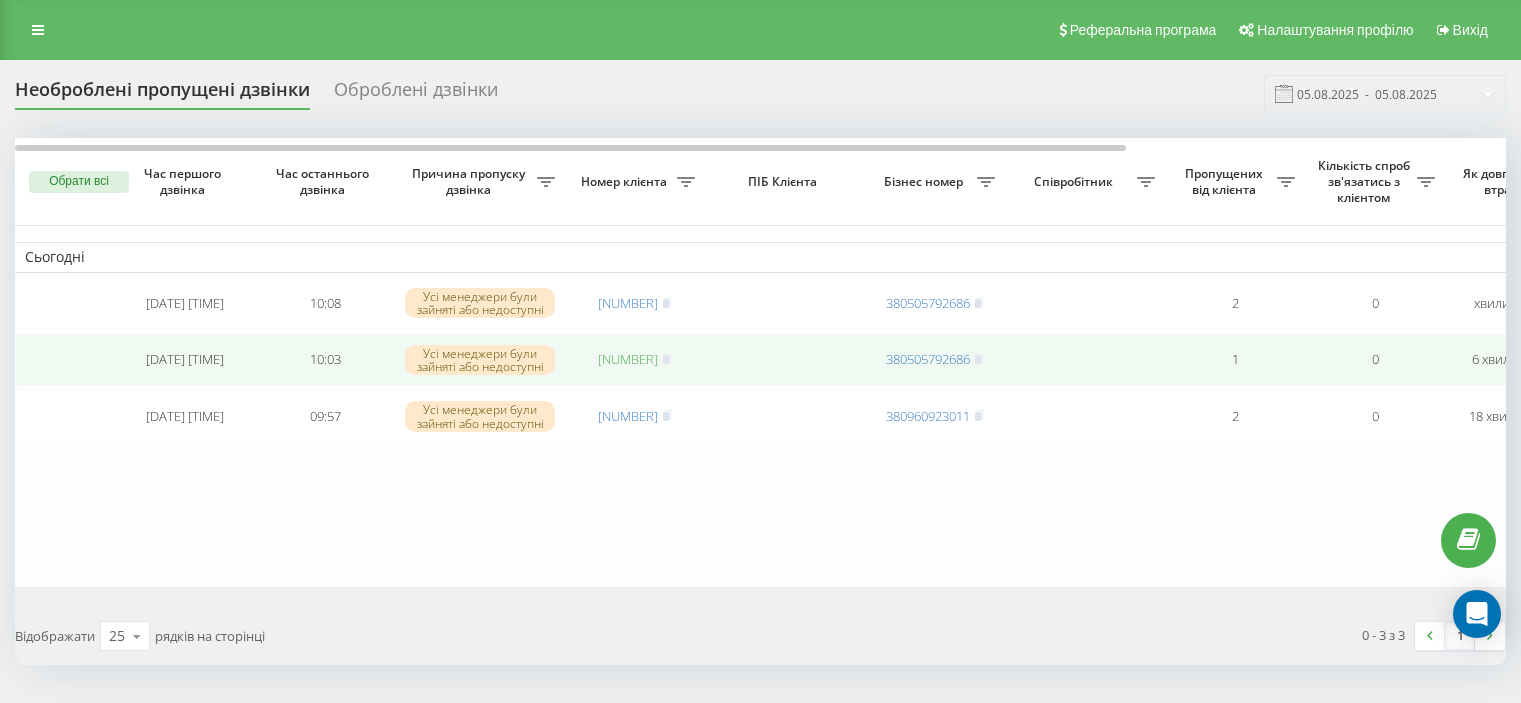 scroll, scrollTop: 0, scrollLeft: 0, axis: both 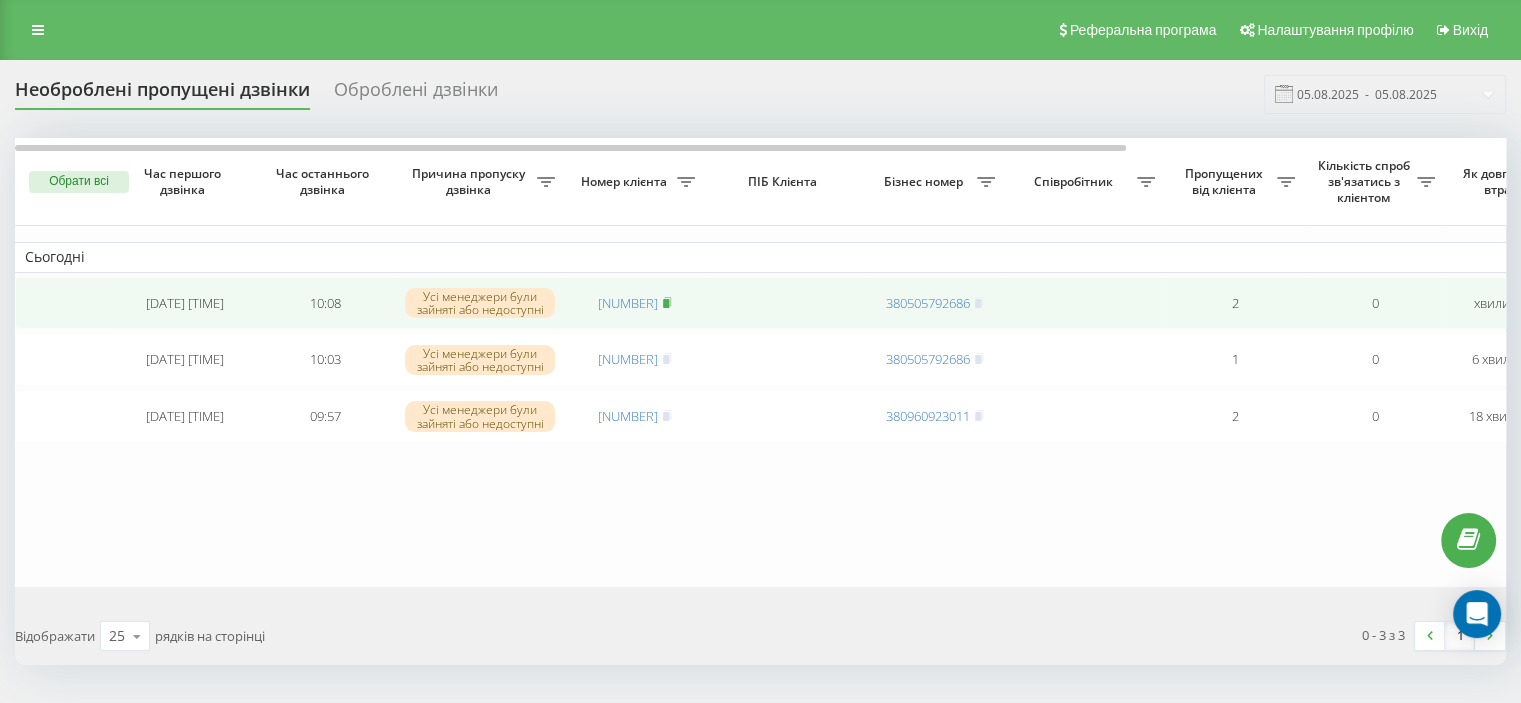 click 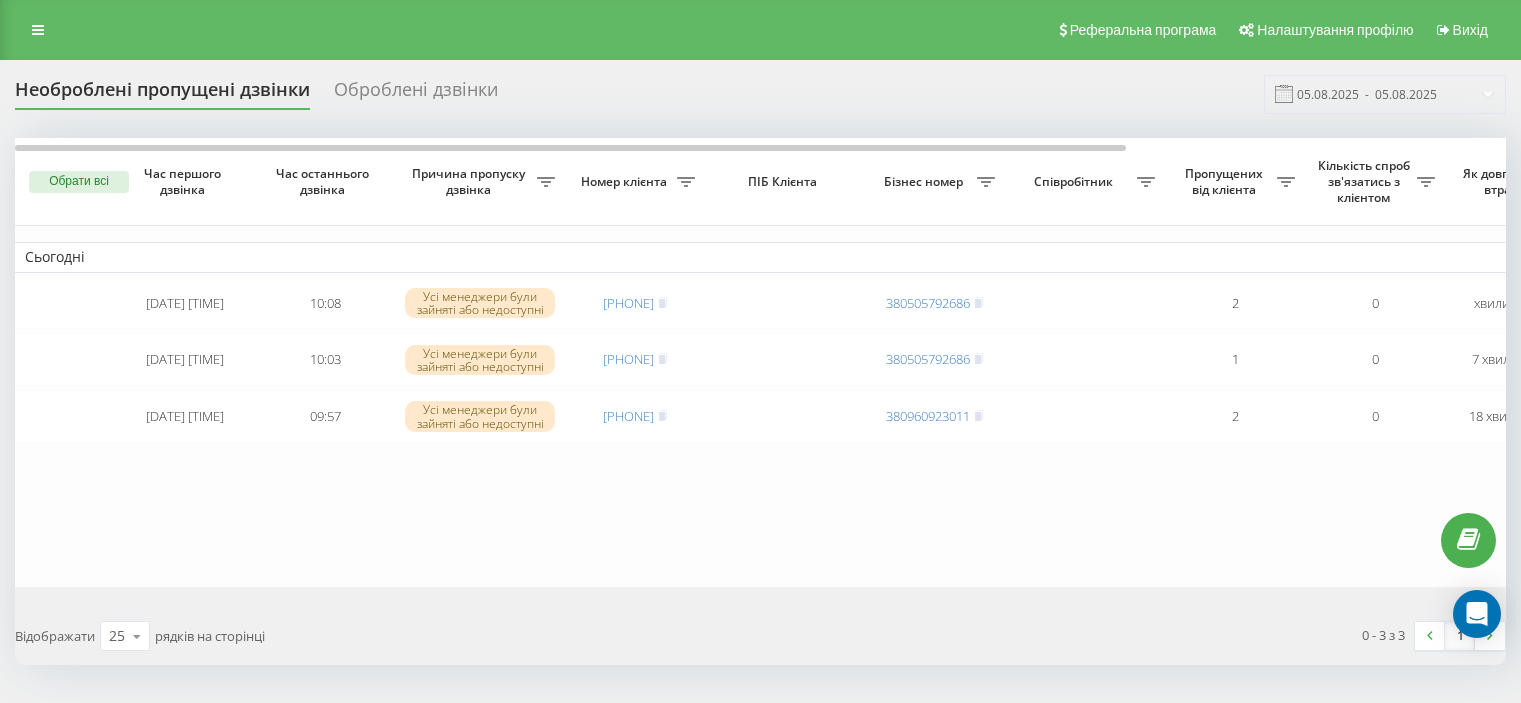scroll, scrollTop: 0, scrollLeft: 0, axis: both 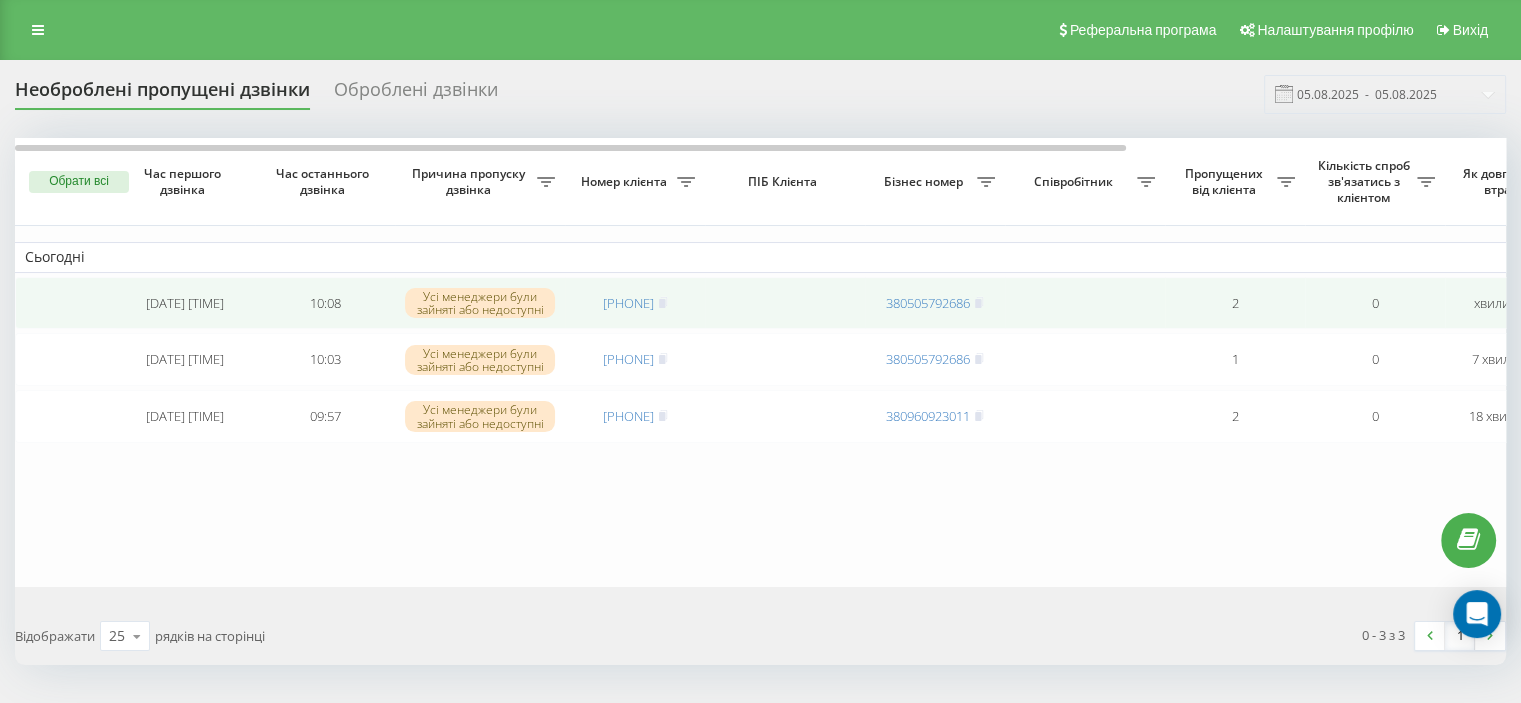 click 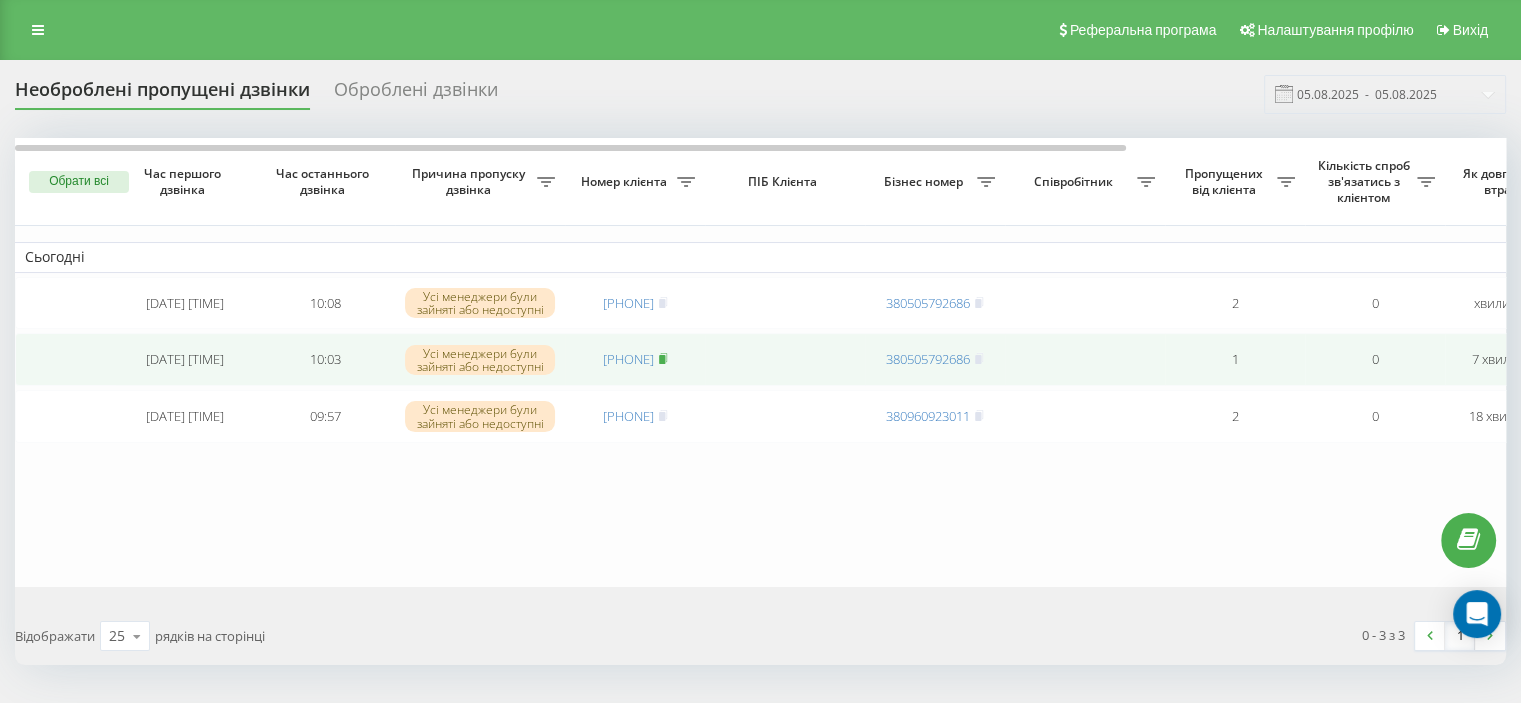 click 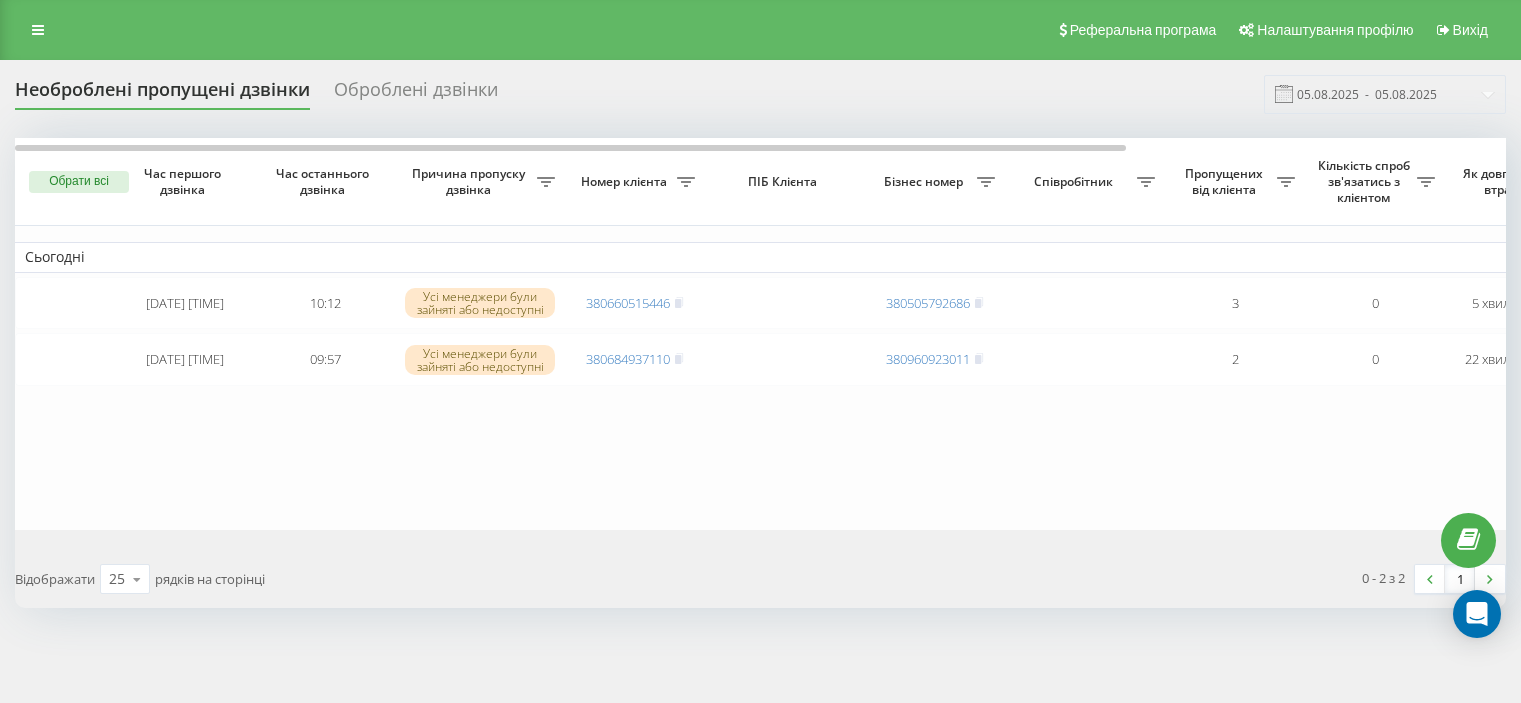 scroll, scrollTop: 0, scrollLeft: 0, axis: both 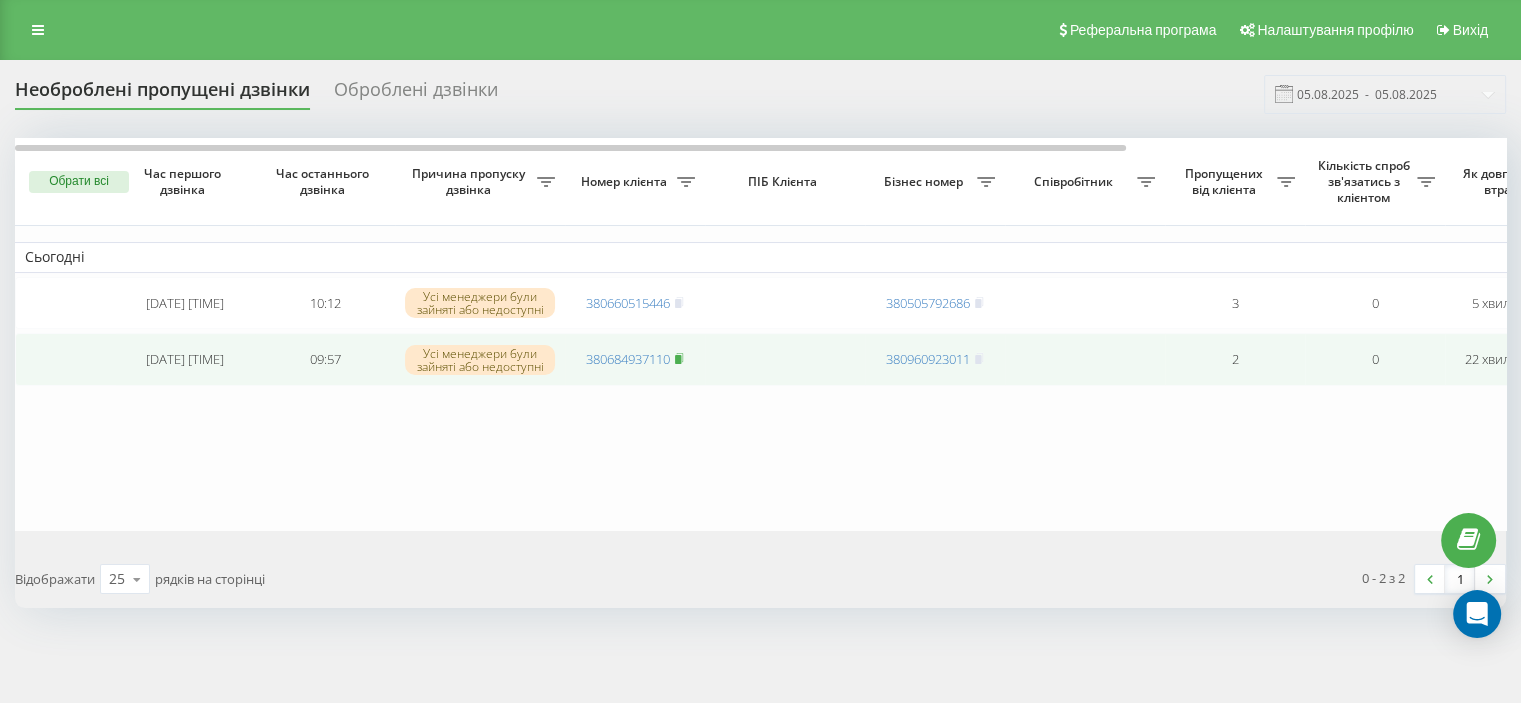 click 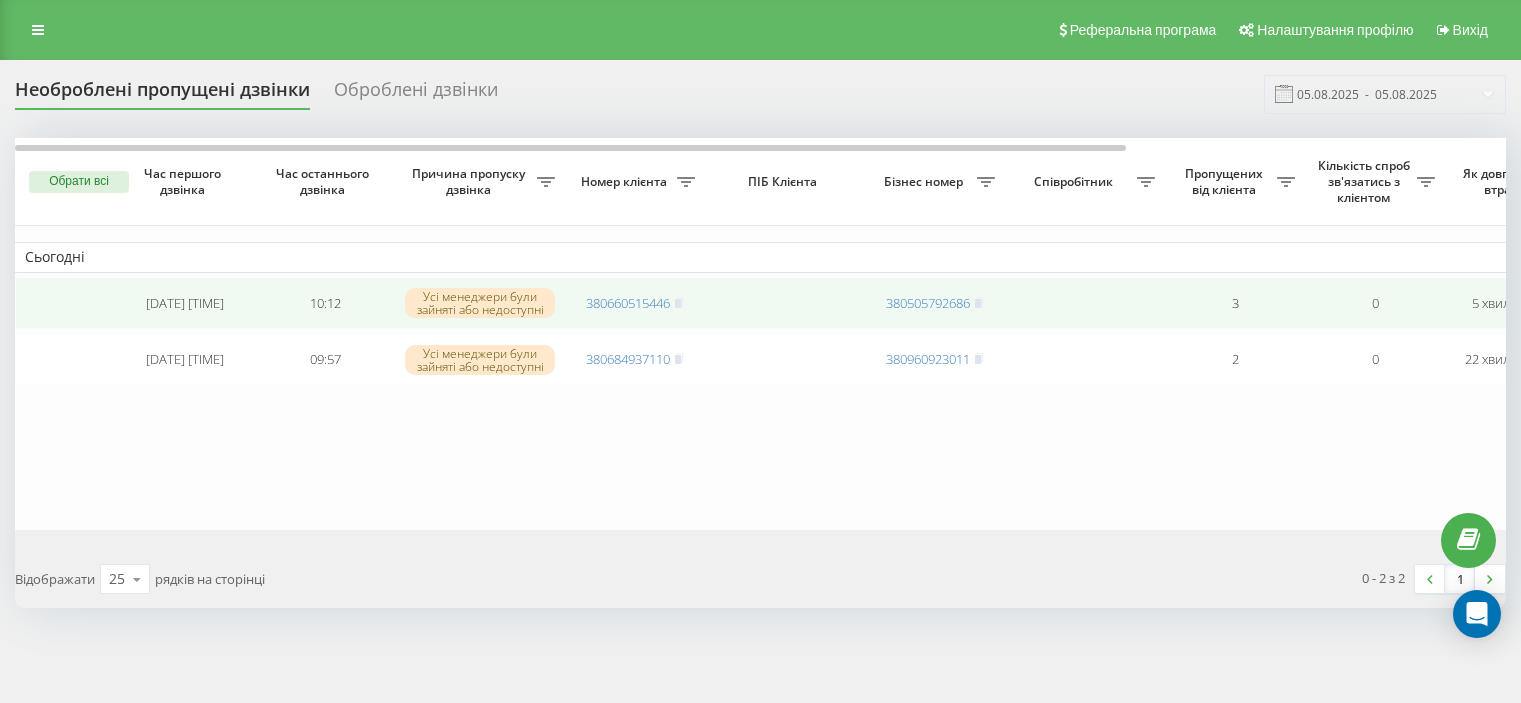 scroll, scrollTop: 0, scrollLeft: 0, axis: both 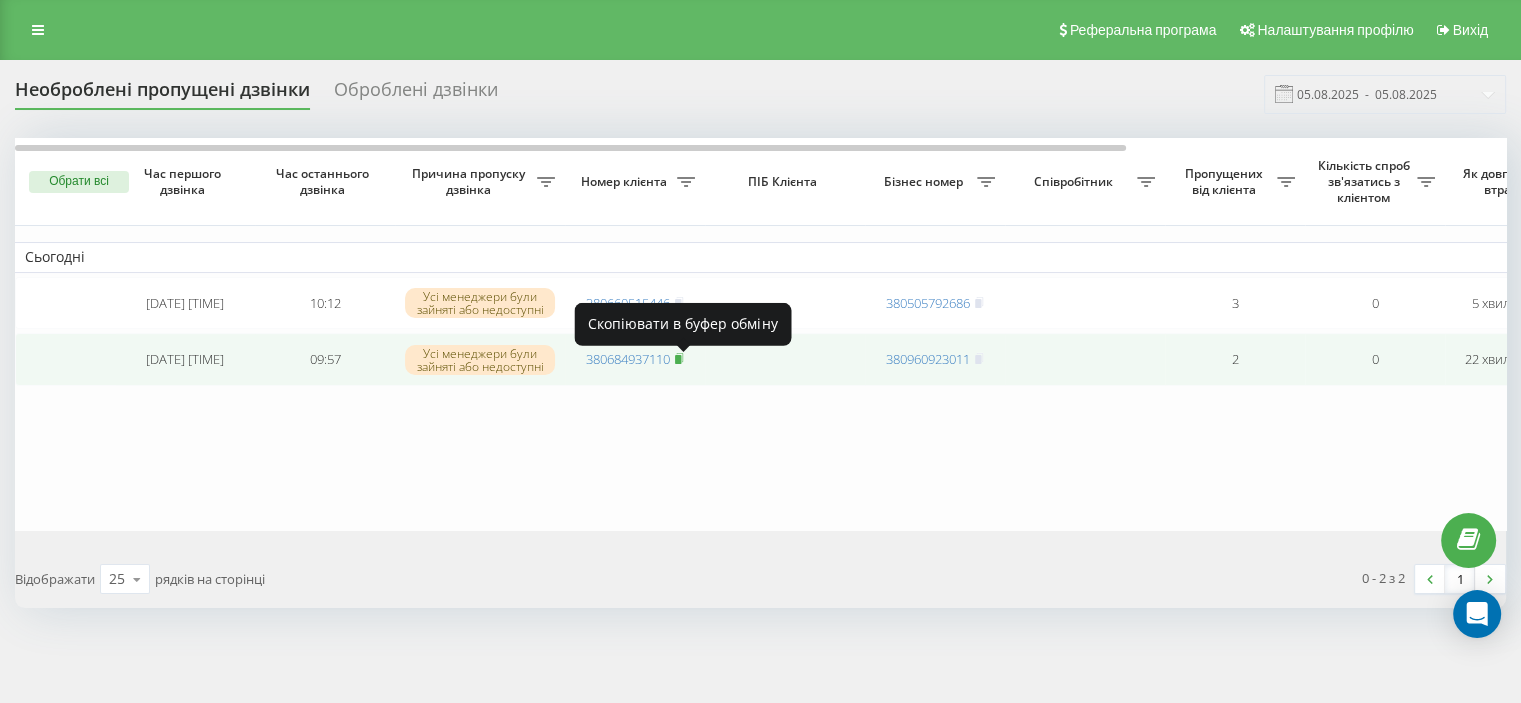 click 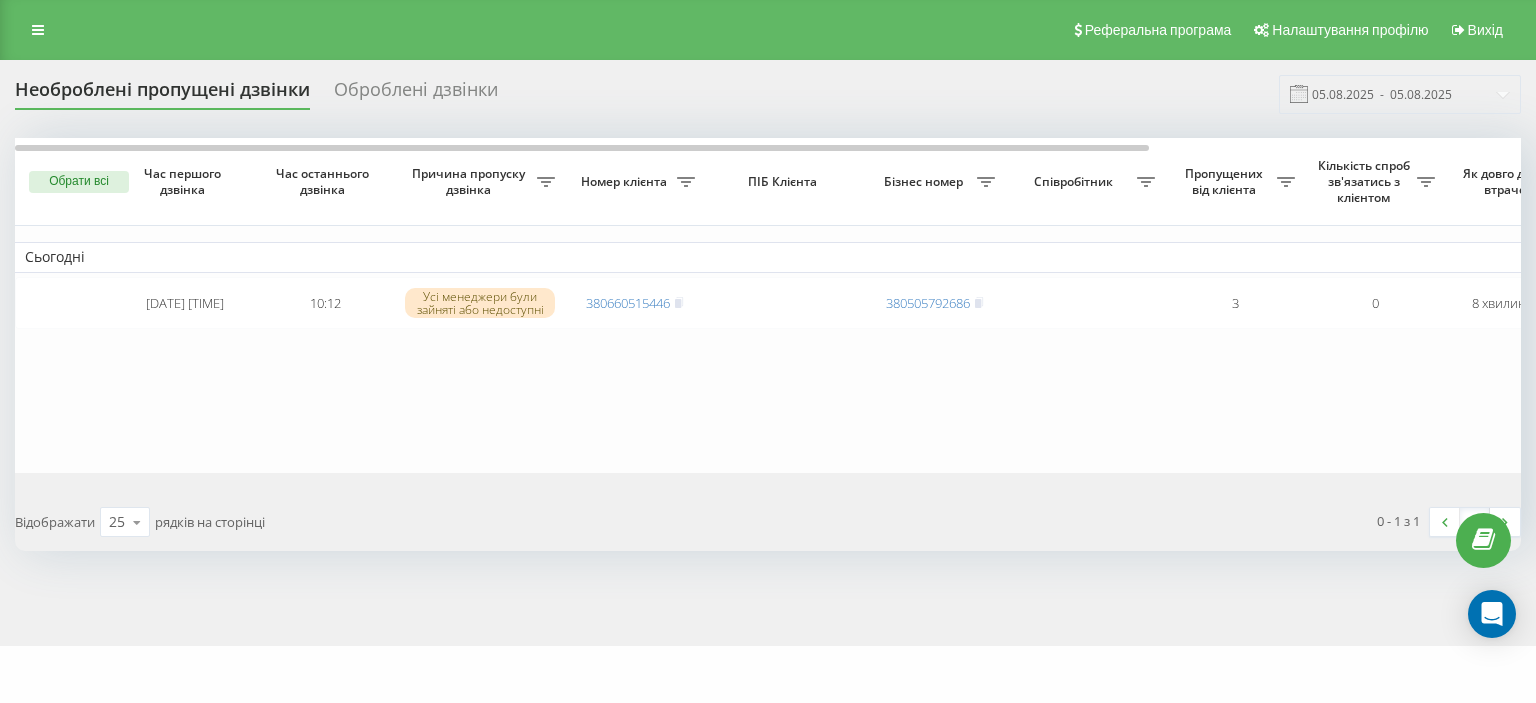 scroll, scrollTop: 0, scrollLeft: 0, axis: both 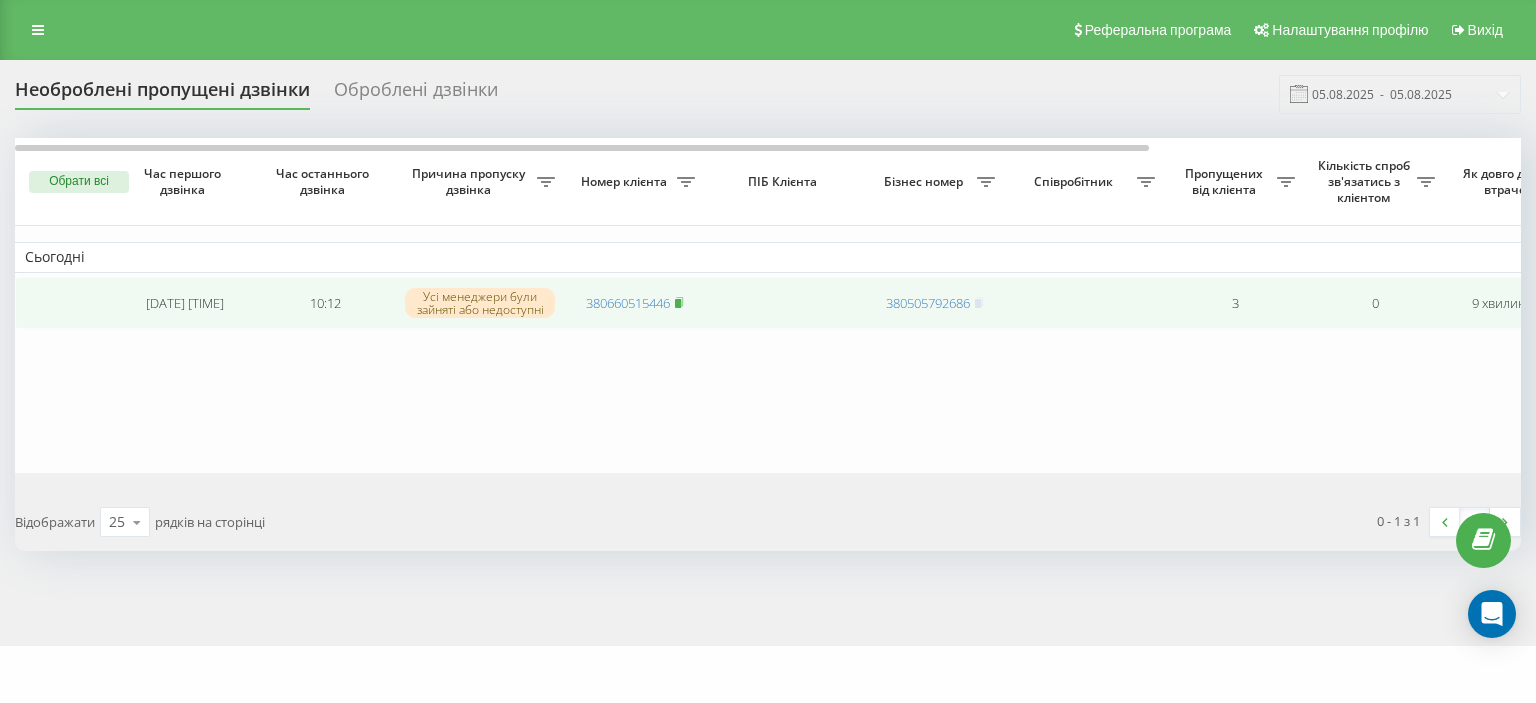 click 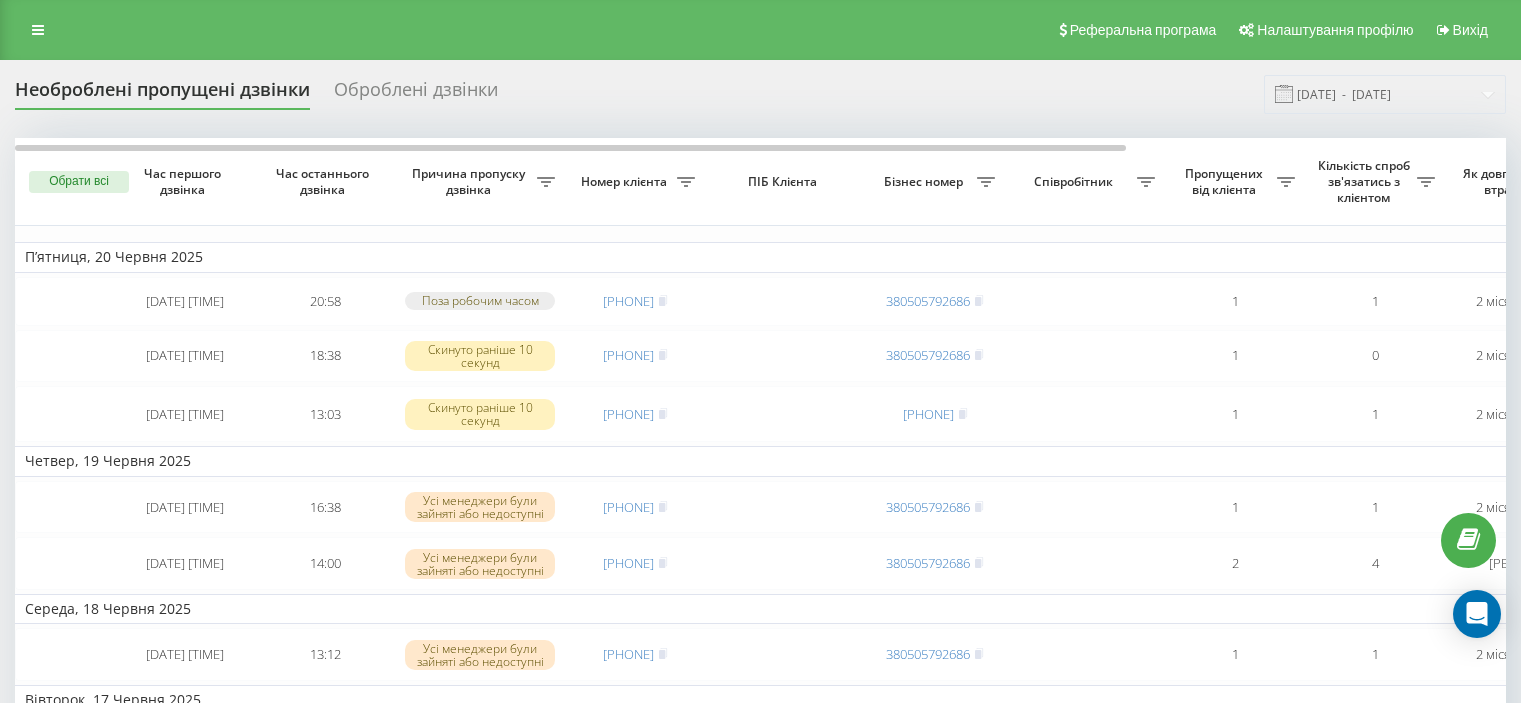 scroll, scrollTop: 0, scrollLeft: 0, axis: both 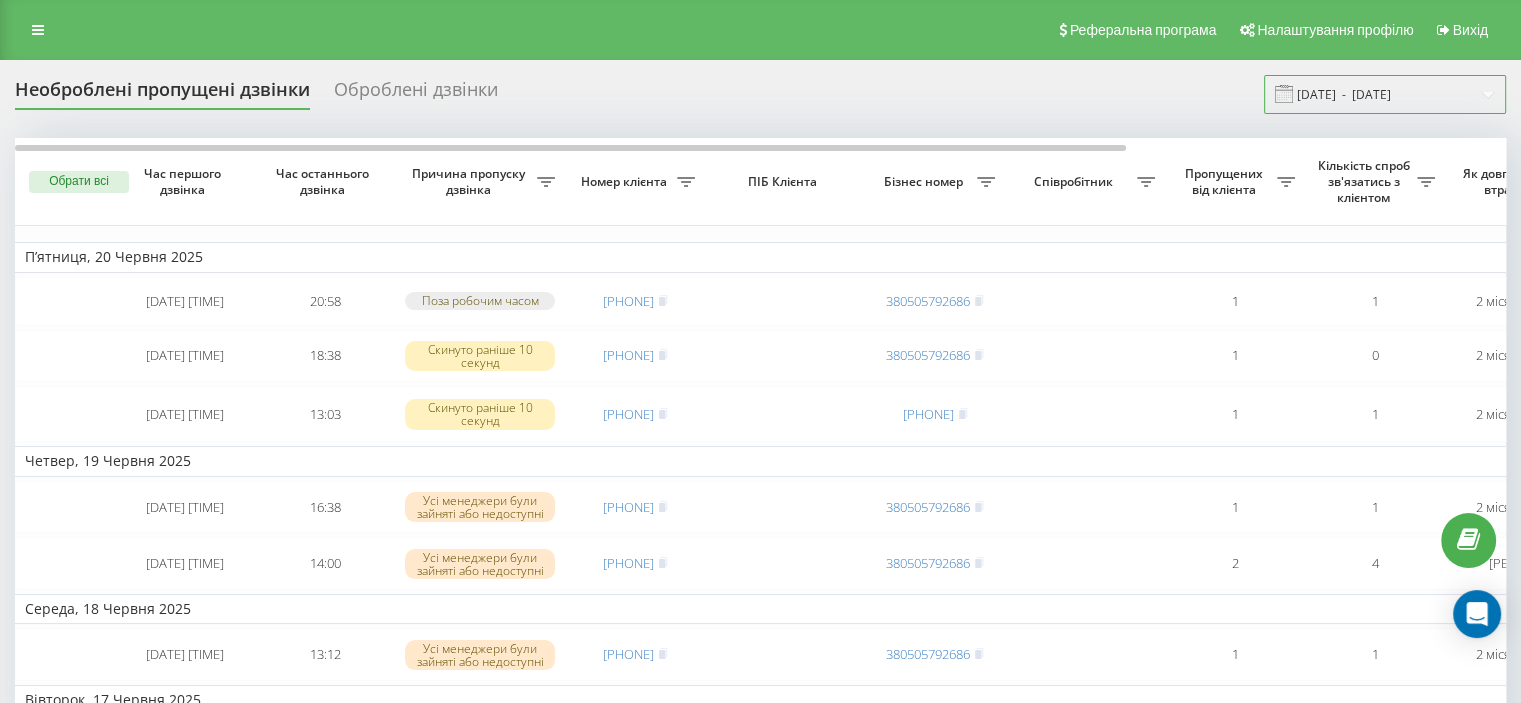 click on "[DATE]  -  [DATE]" at bounding box center [1385, 94] 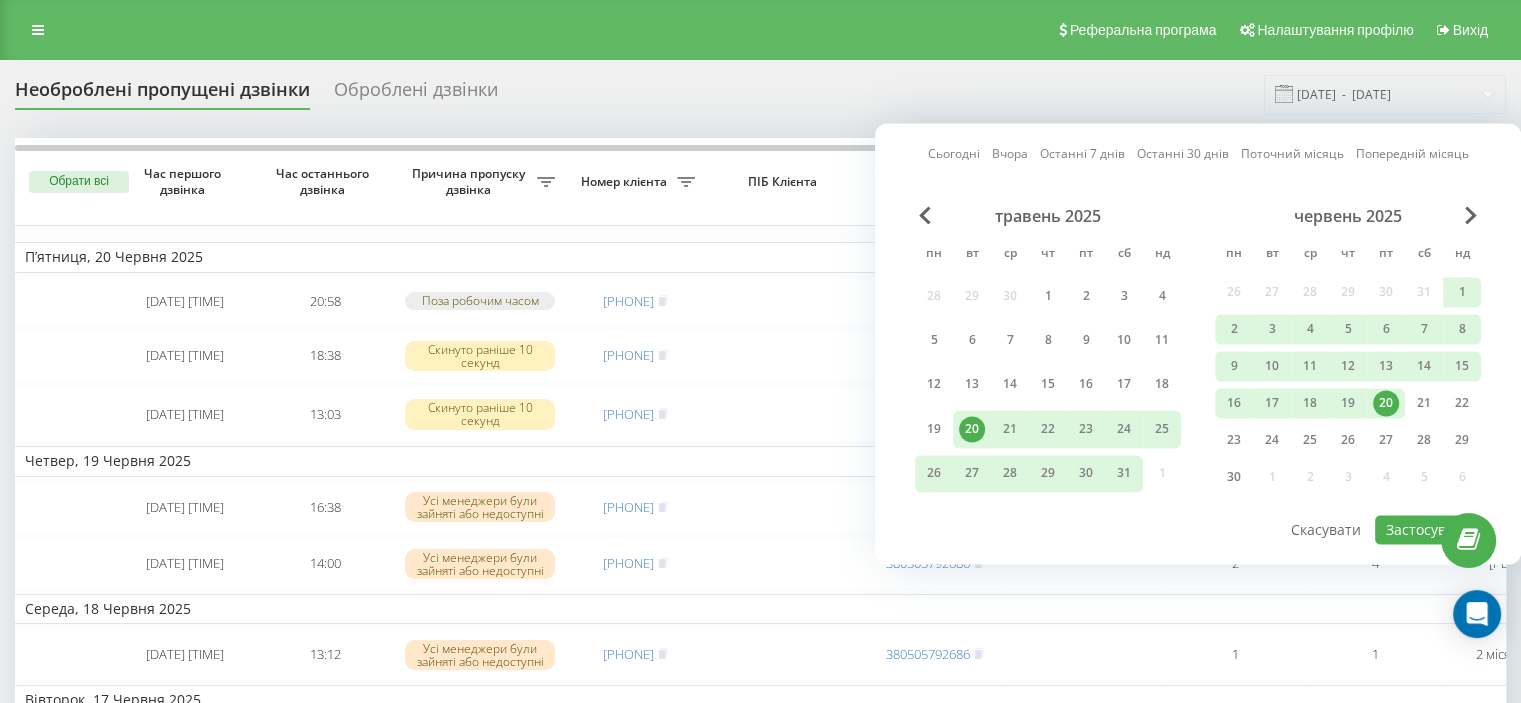 click on "червень 2025" at bounding box center (1348, 216) 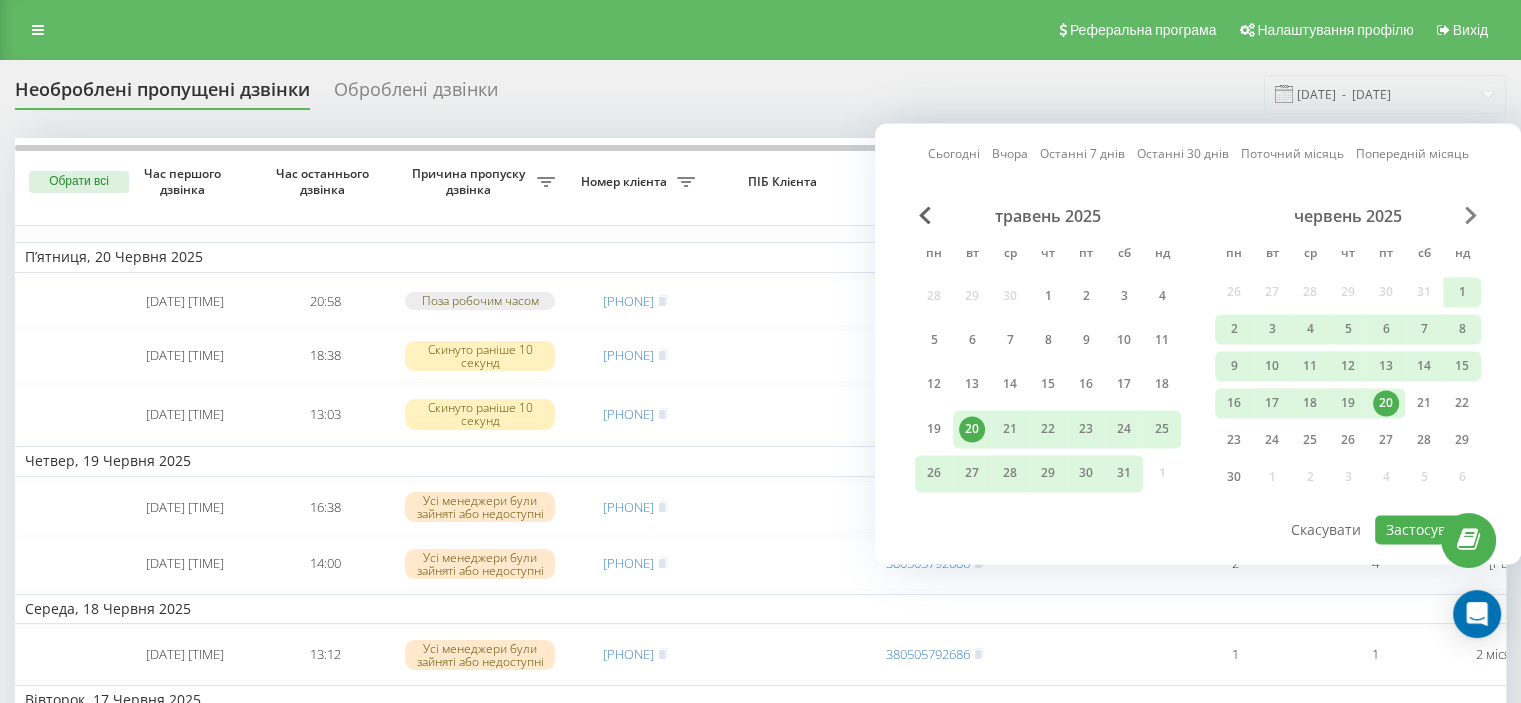 click at bounding box center [1471, 215] 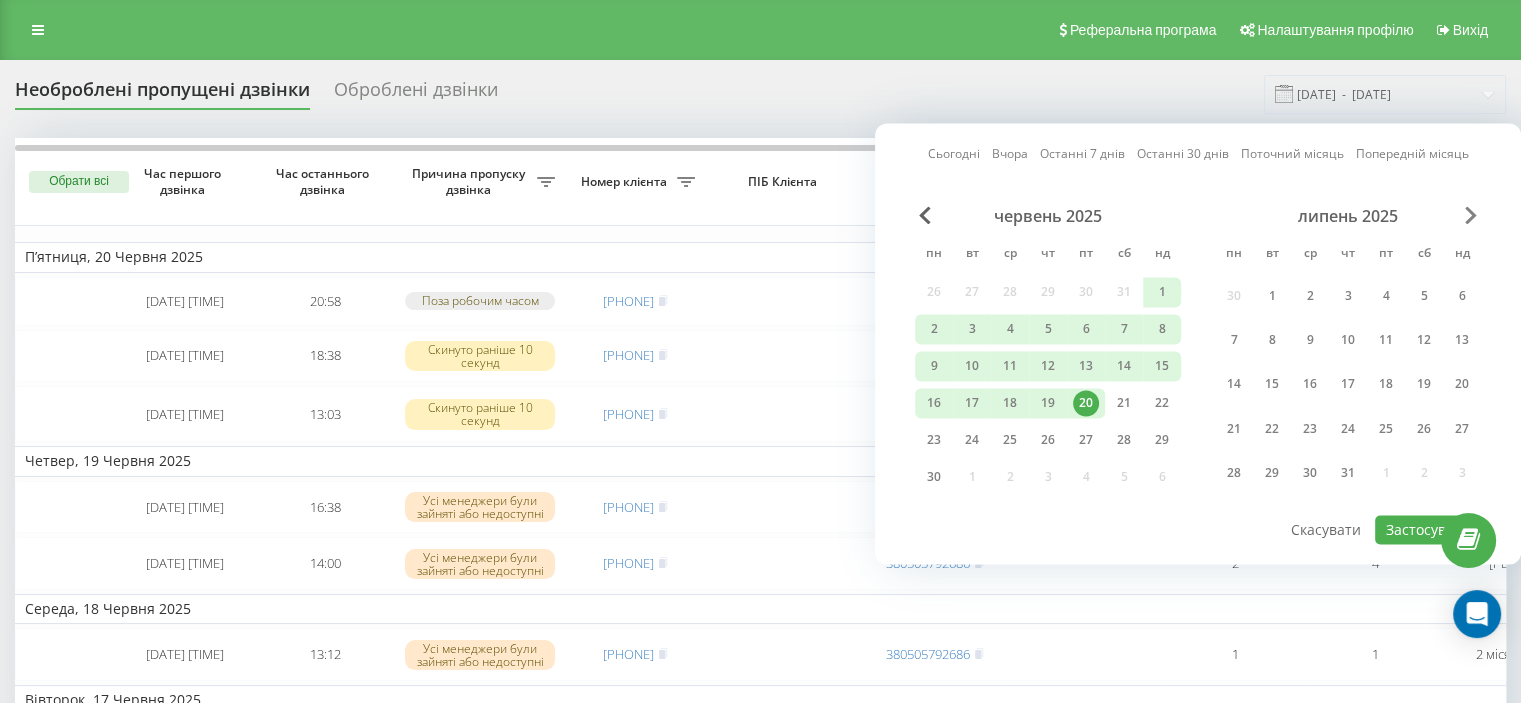 click at bounding box center (1471, 215) 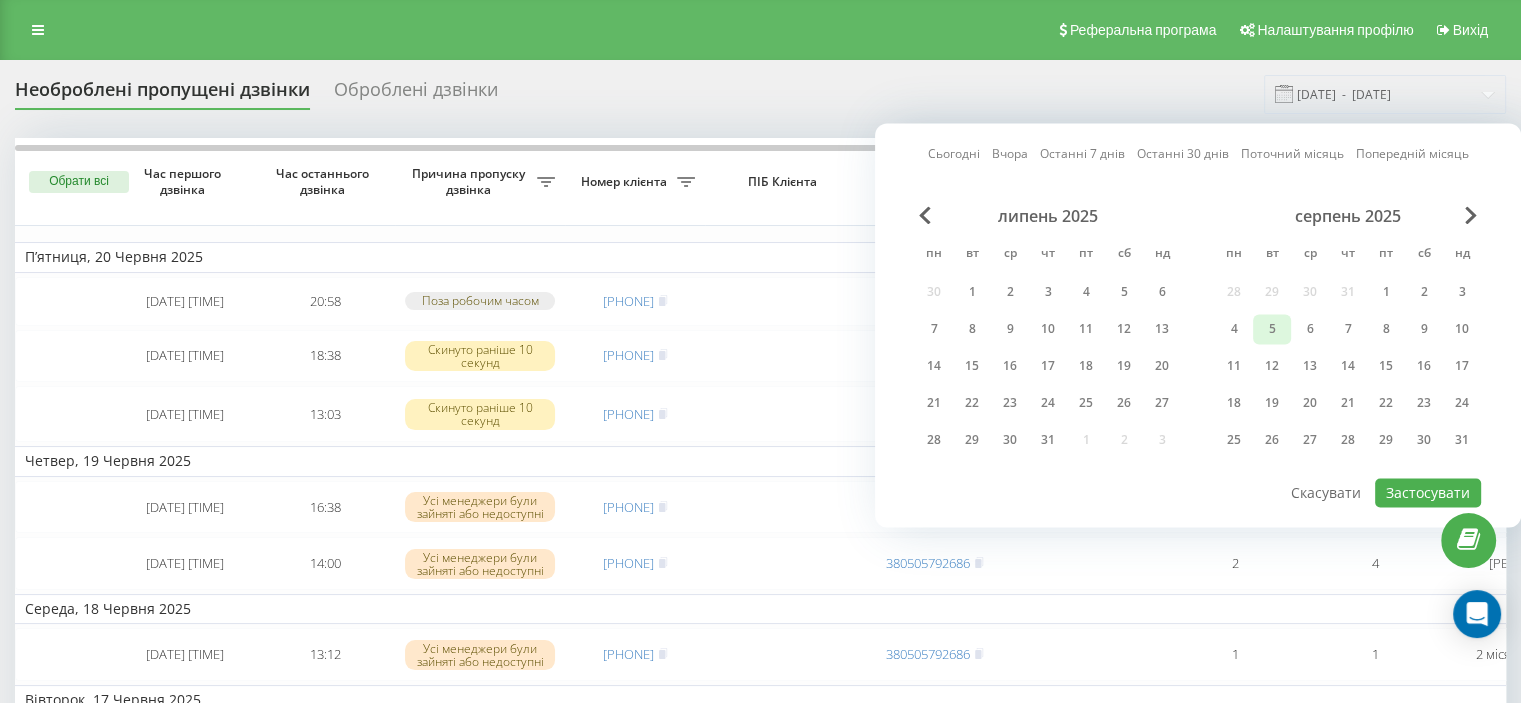 click on "5" at bounding box center (1272, 329) 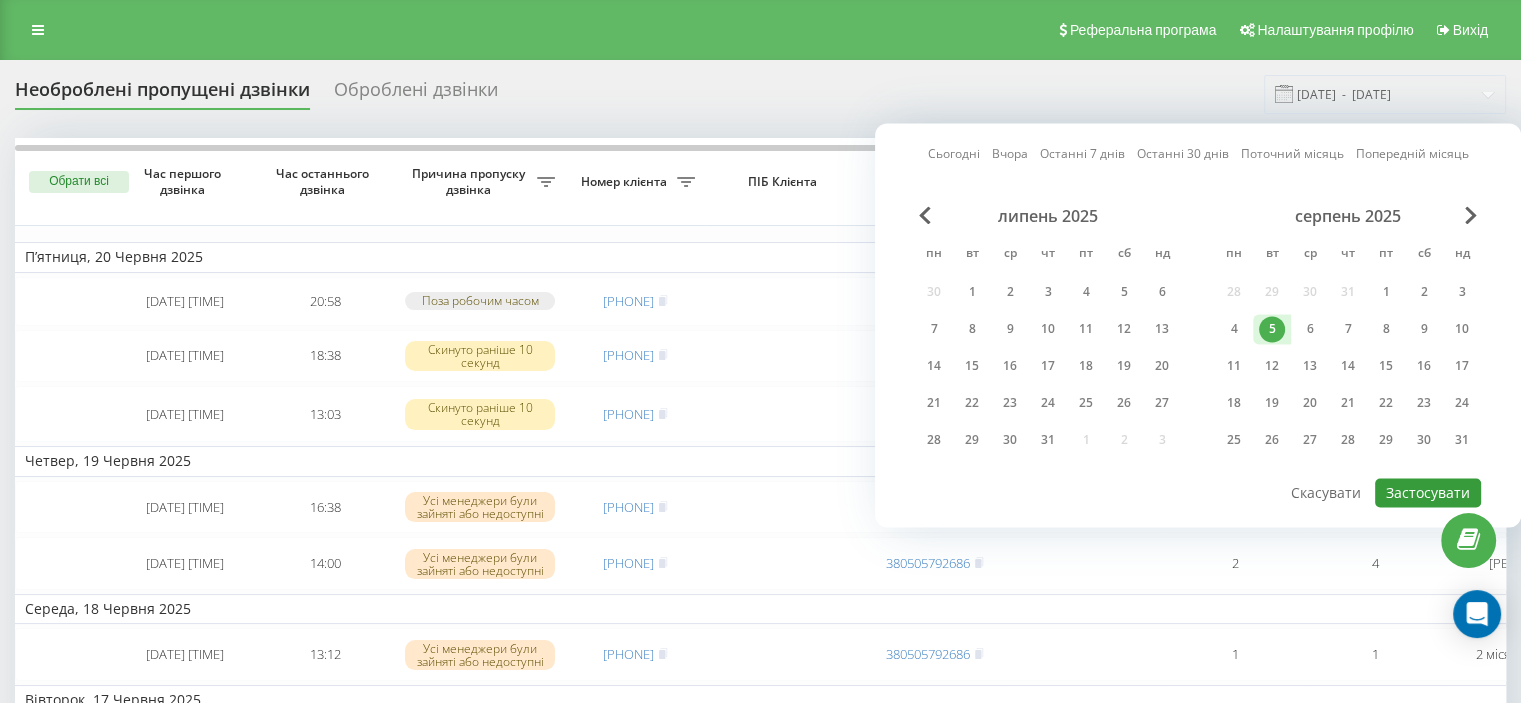 click on "Застосувати" at bounding box center (1428, 492) 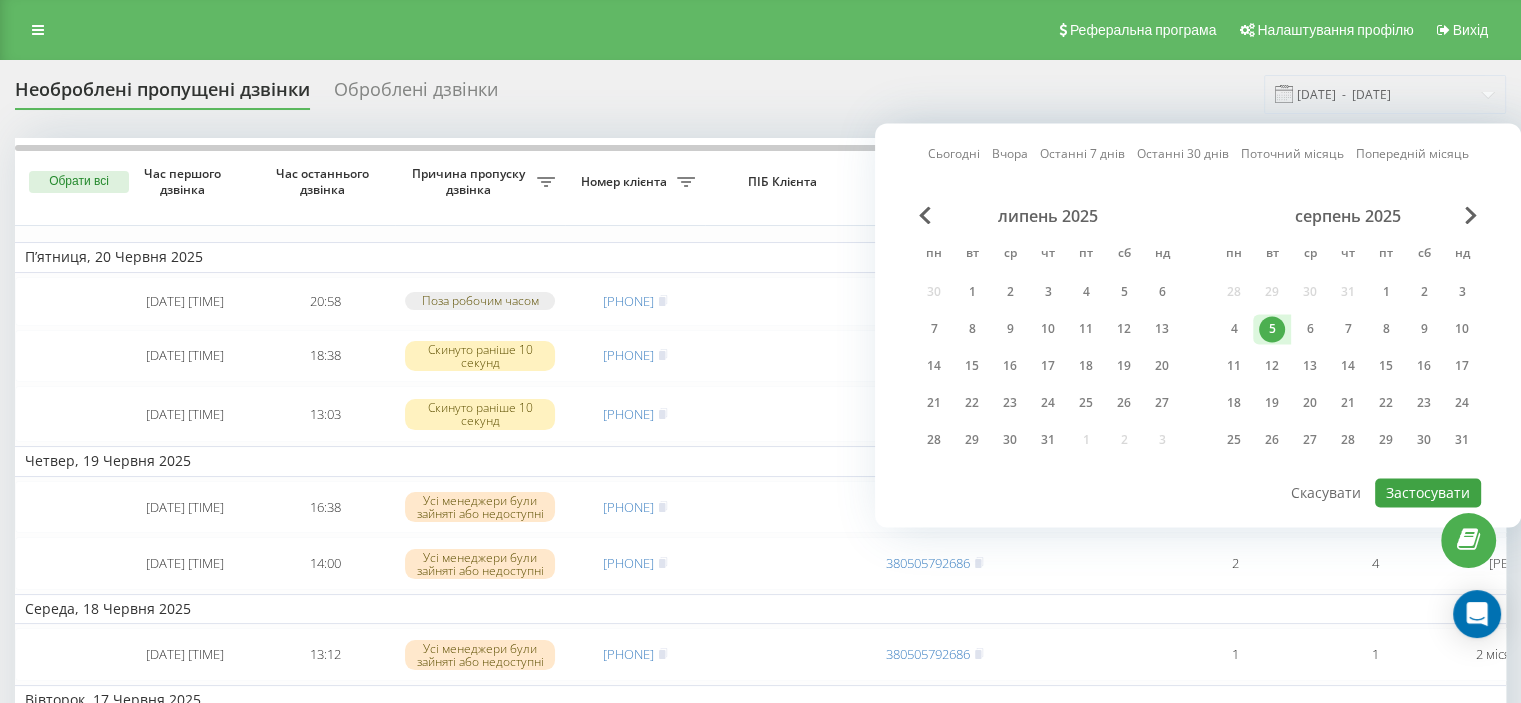 type on "05.08.2025  -  05.08.2025" 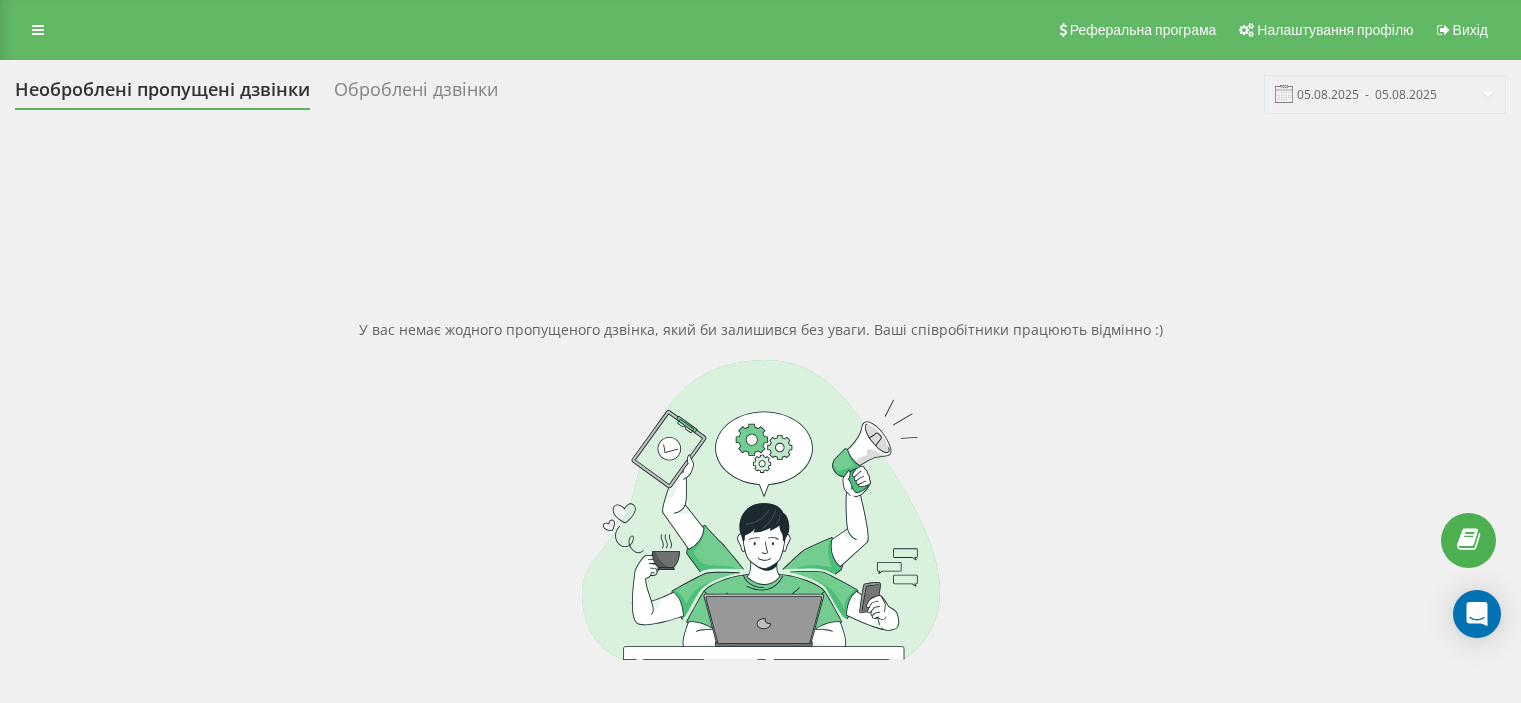 scroll, scrollTop: 0, scrollLeft: 0, axis: both 